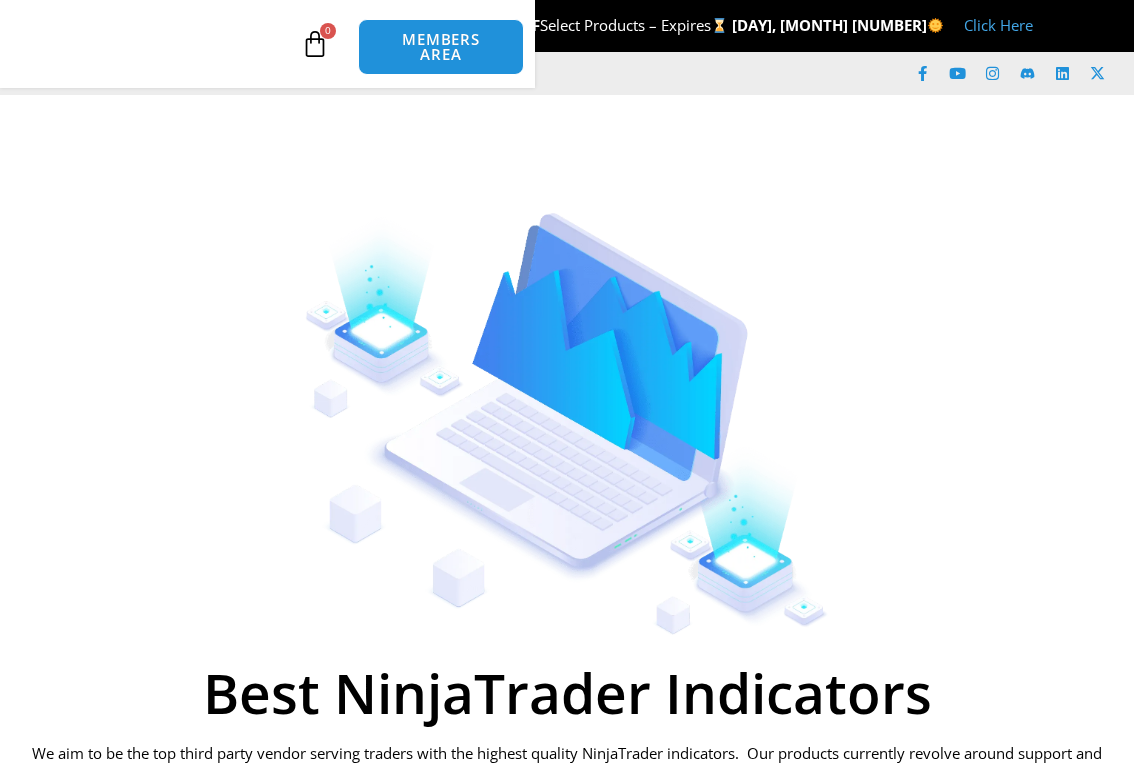 scroll, scrollTop: 0, scrollLeft: 0, axis: both 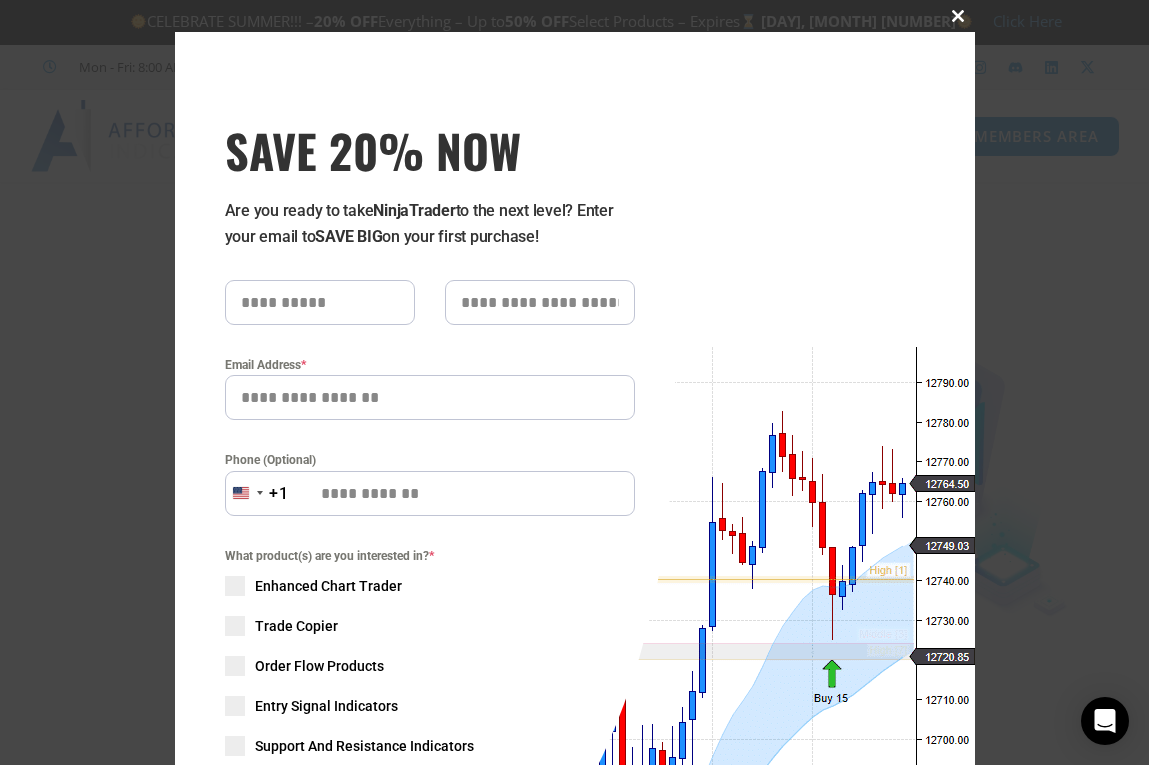 click at bounding box center (959, 16) 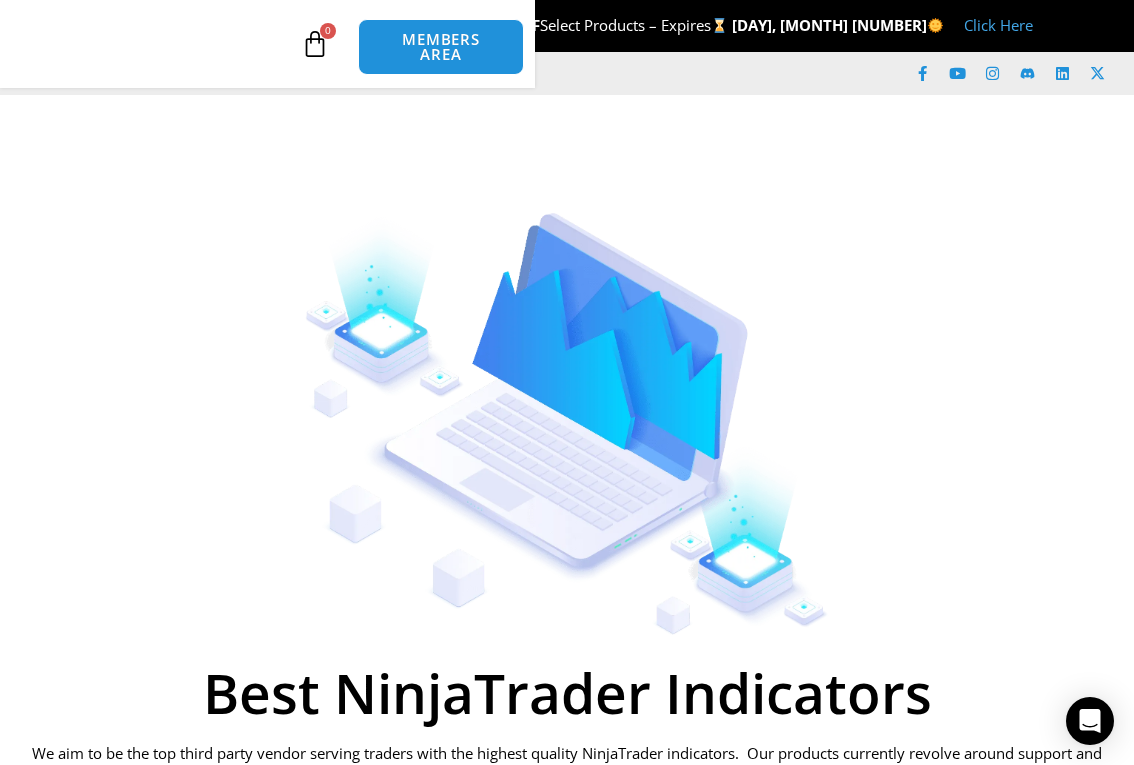 click on "MEMBERS AREA" at bounding box center [0, 0] 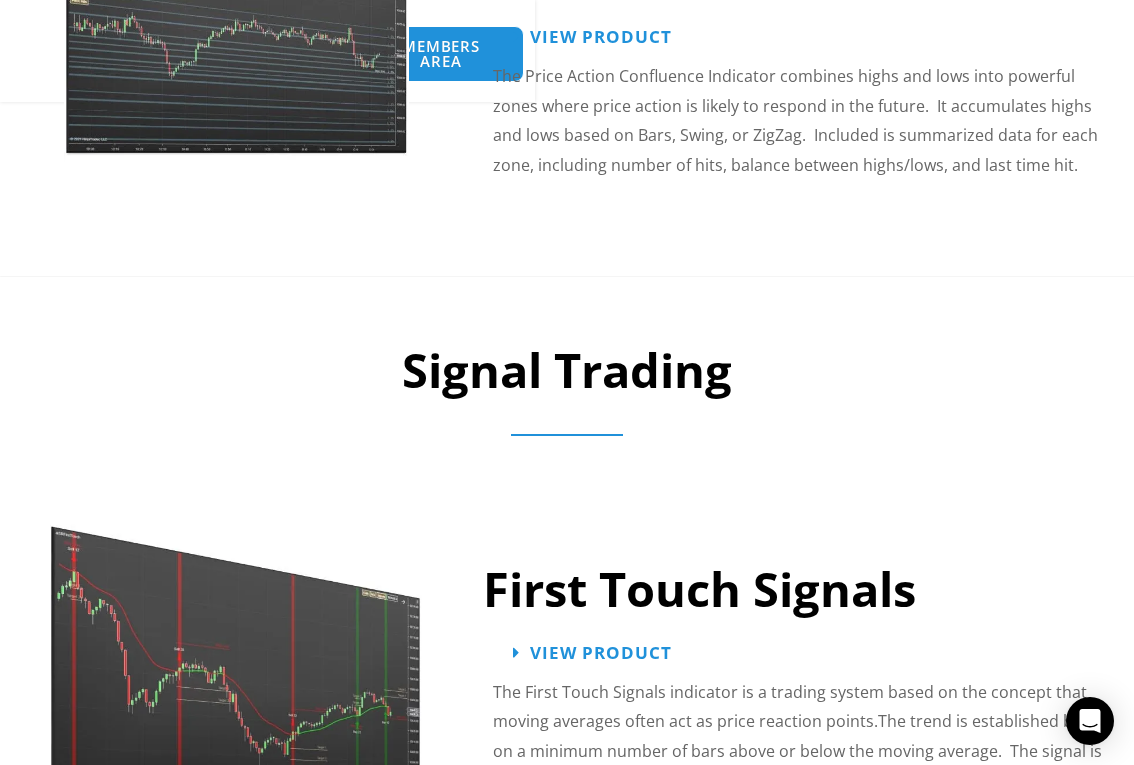 scroll, scrollTop: 3100, scrollLeft: 0, axis: vertical 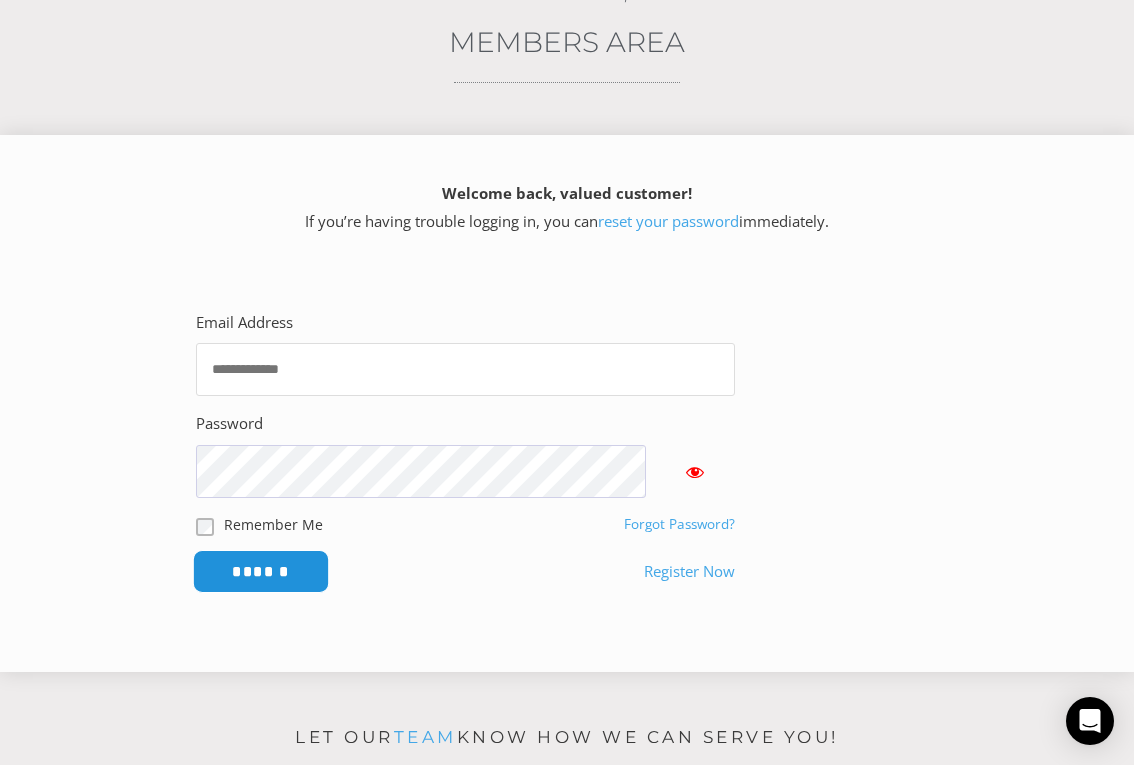type on "**********" 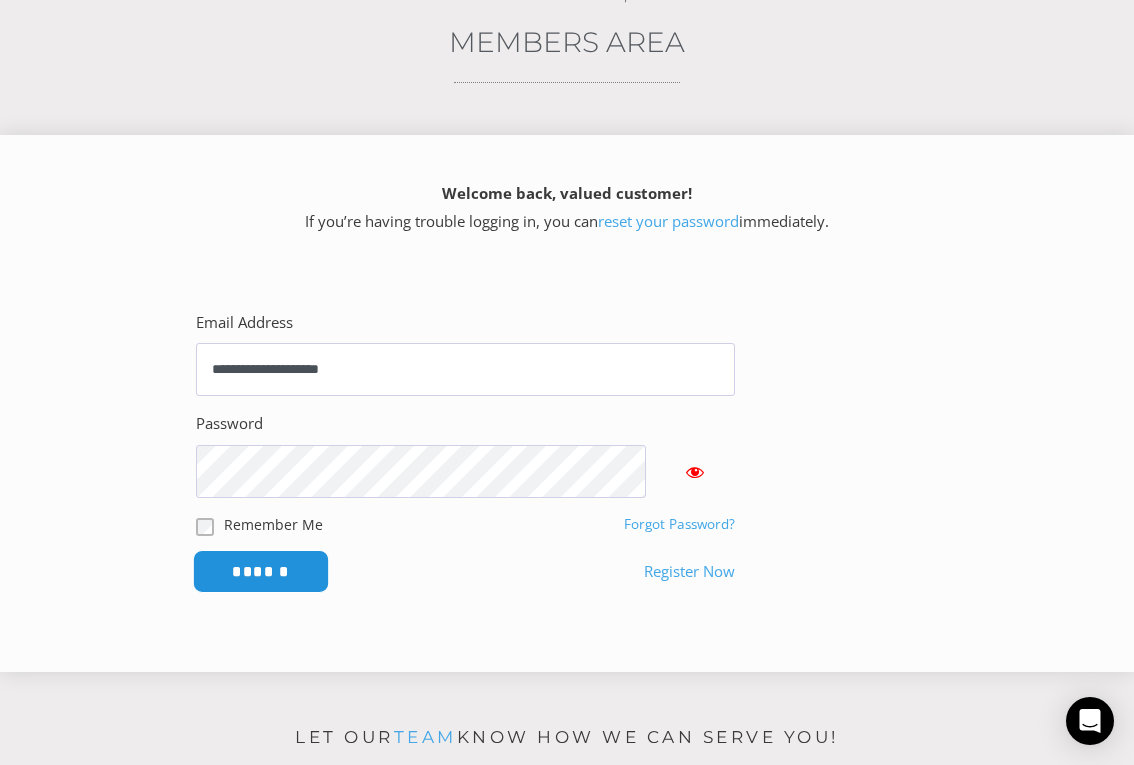 click on "******" at bounding box center (260, 571) 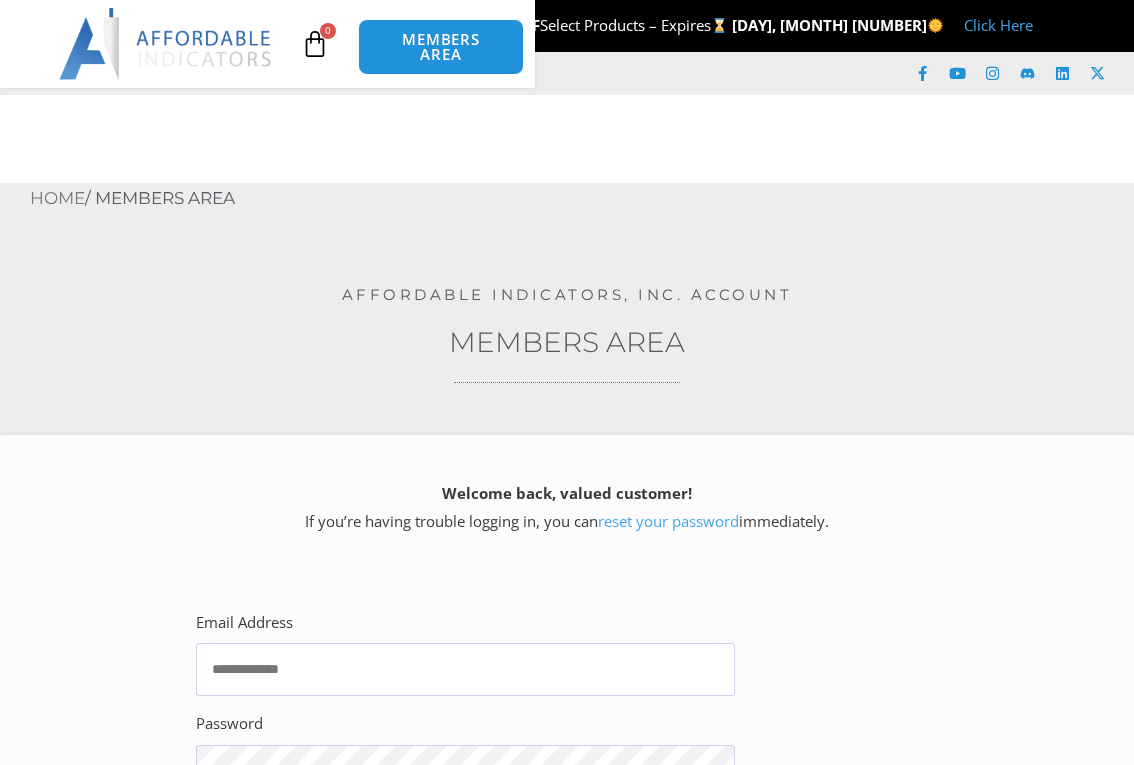 scroll, scrollTop: 0, scrollLeft: 0, axis: both 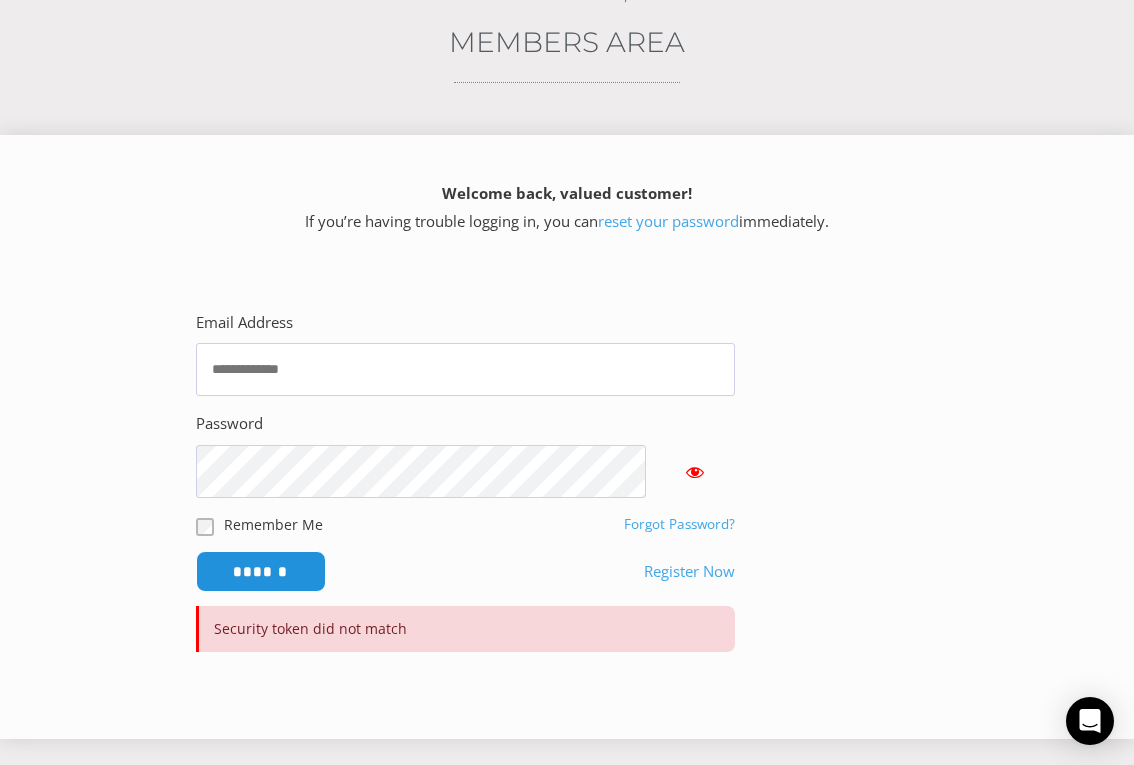type on "**********" 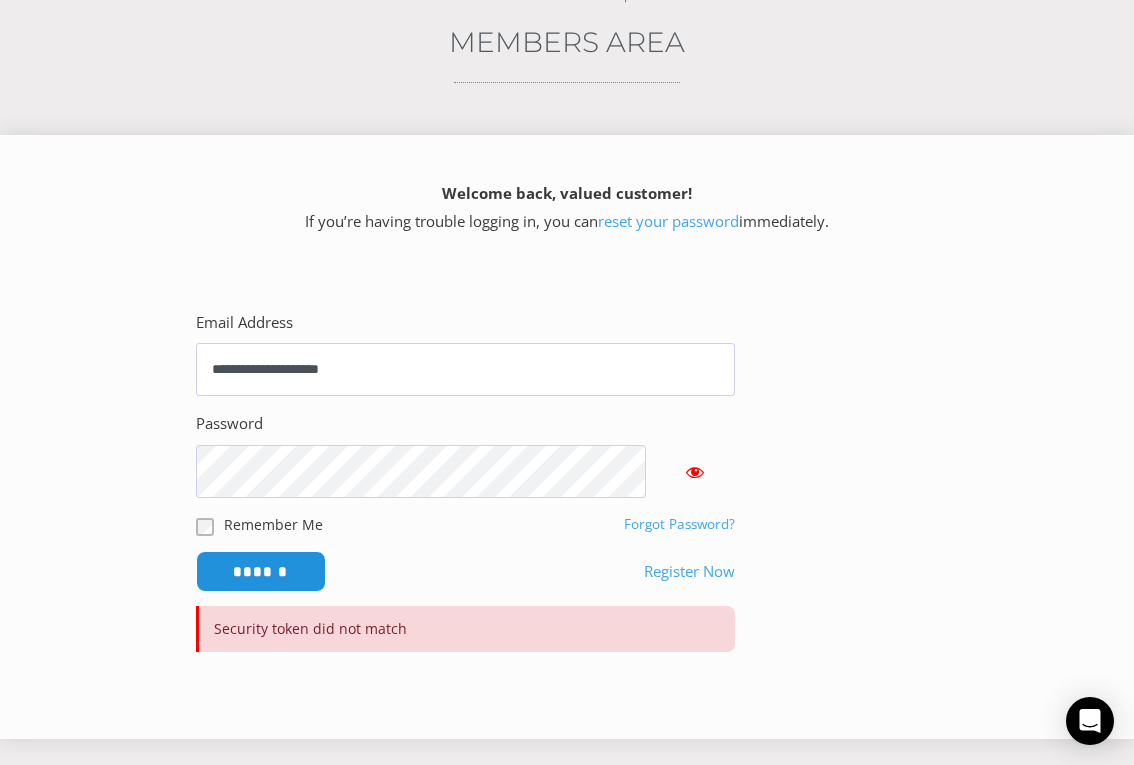 click at bounding box center (695, 472) 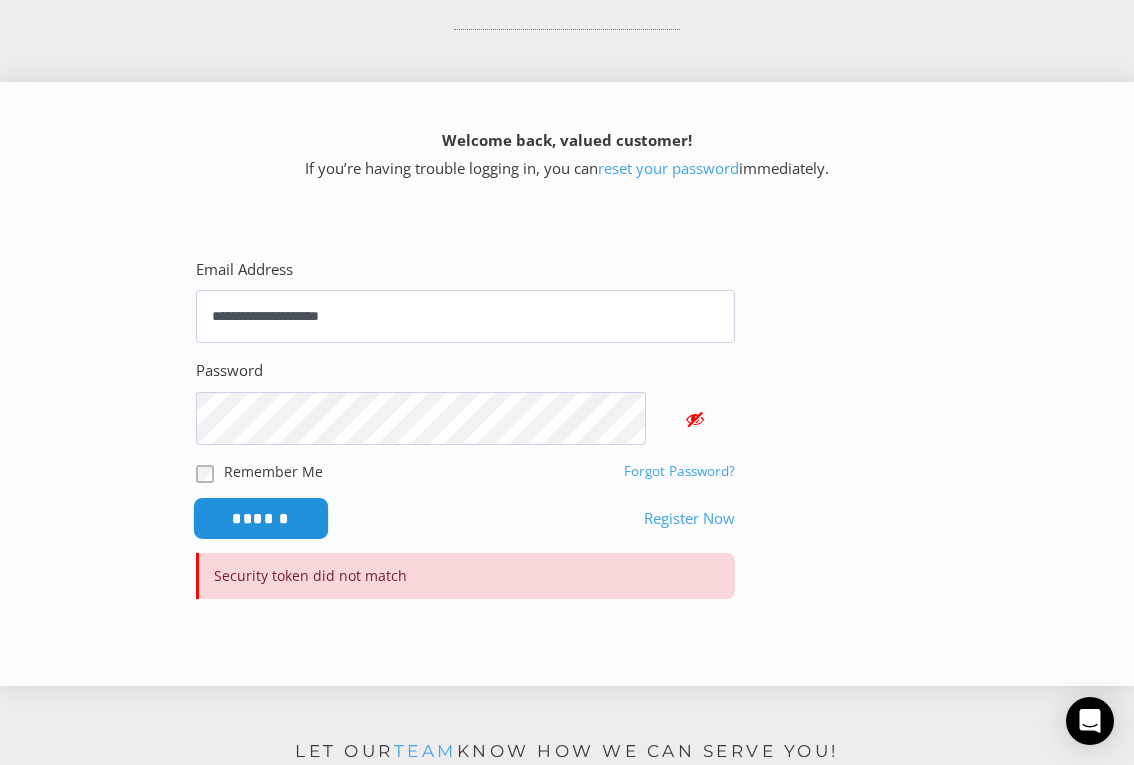 scroll, scrollTop: 600, scrollLeft: 0, axis: vertical 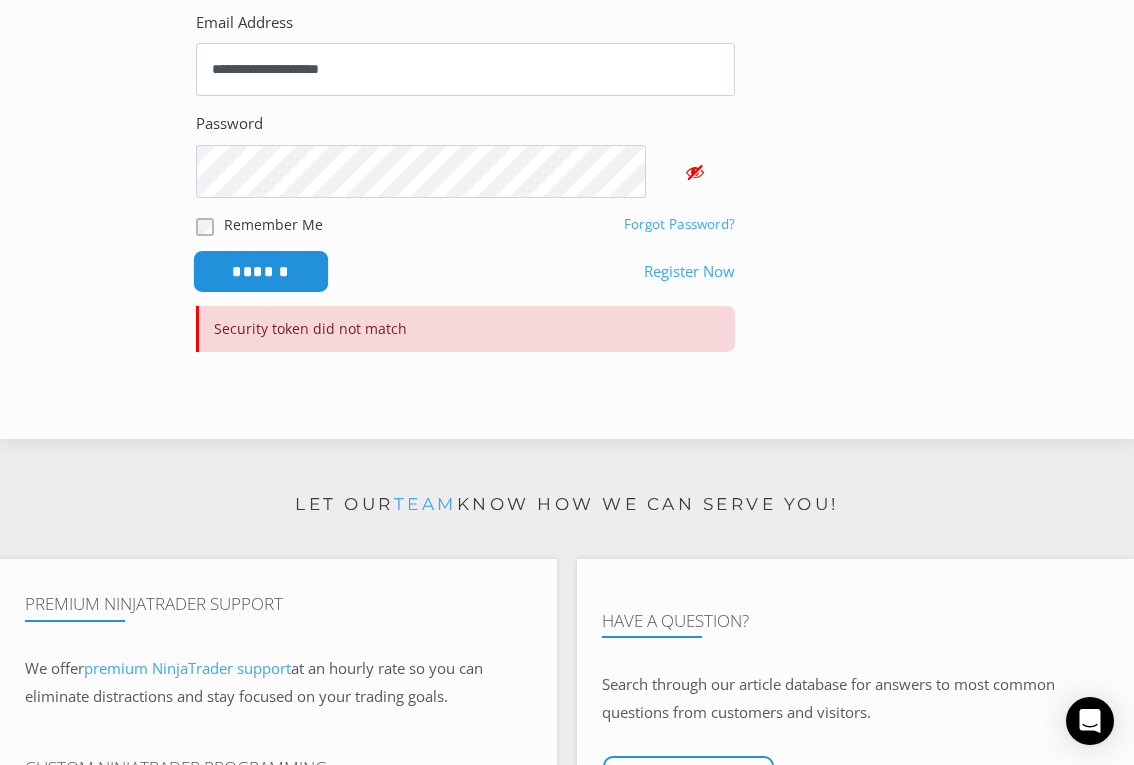 click on "******" at bounding box center [260, 271] 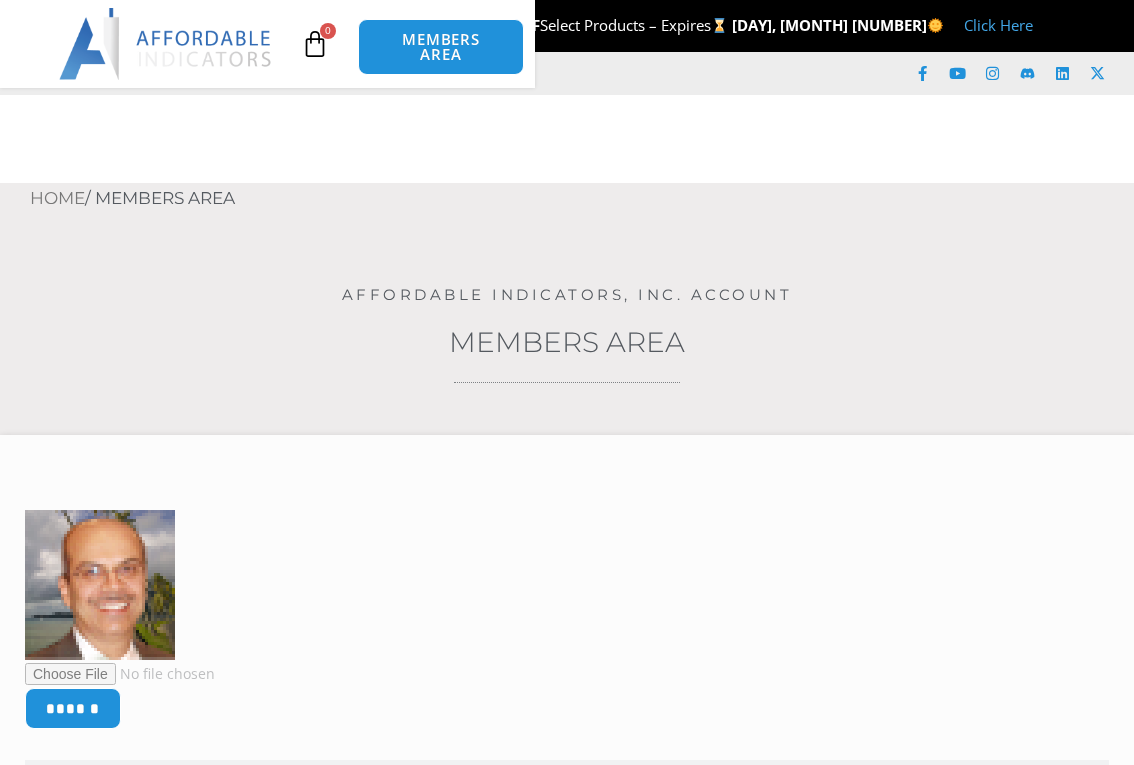 scroll, scrollTop: 0, scrollLeft: 0, axis: both 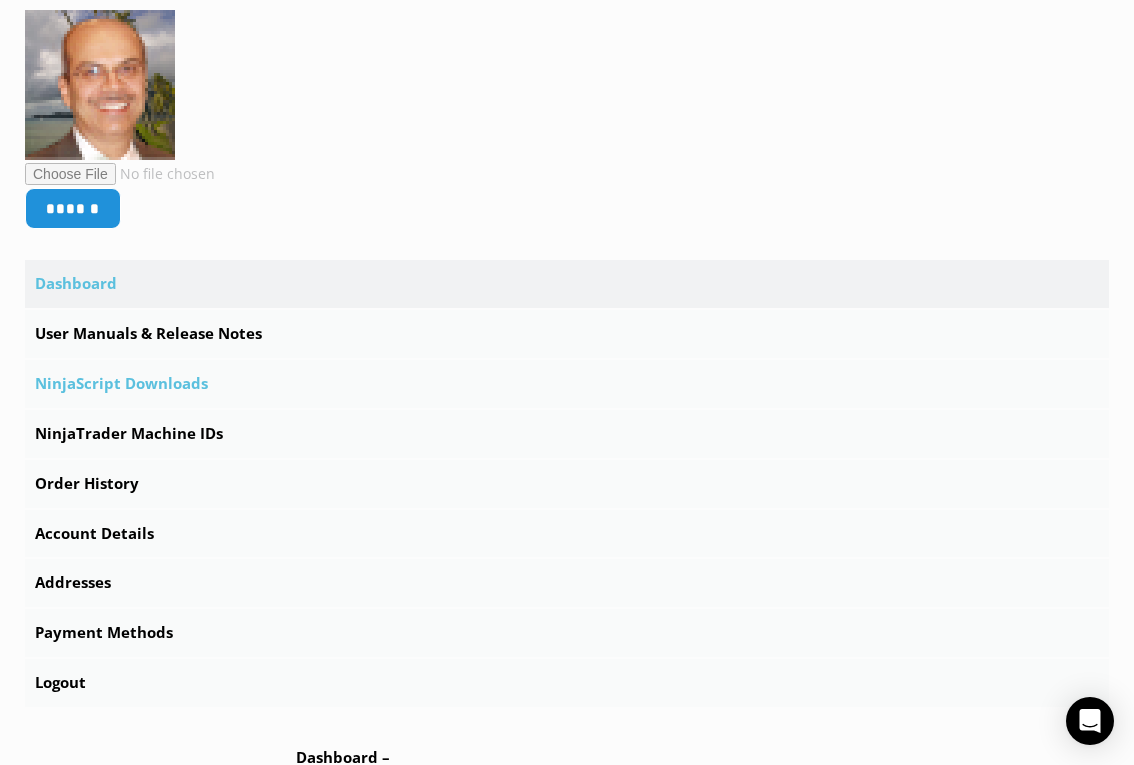 click on "NinjaScript Downloads" at bounding box center (567, 384) 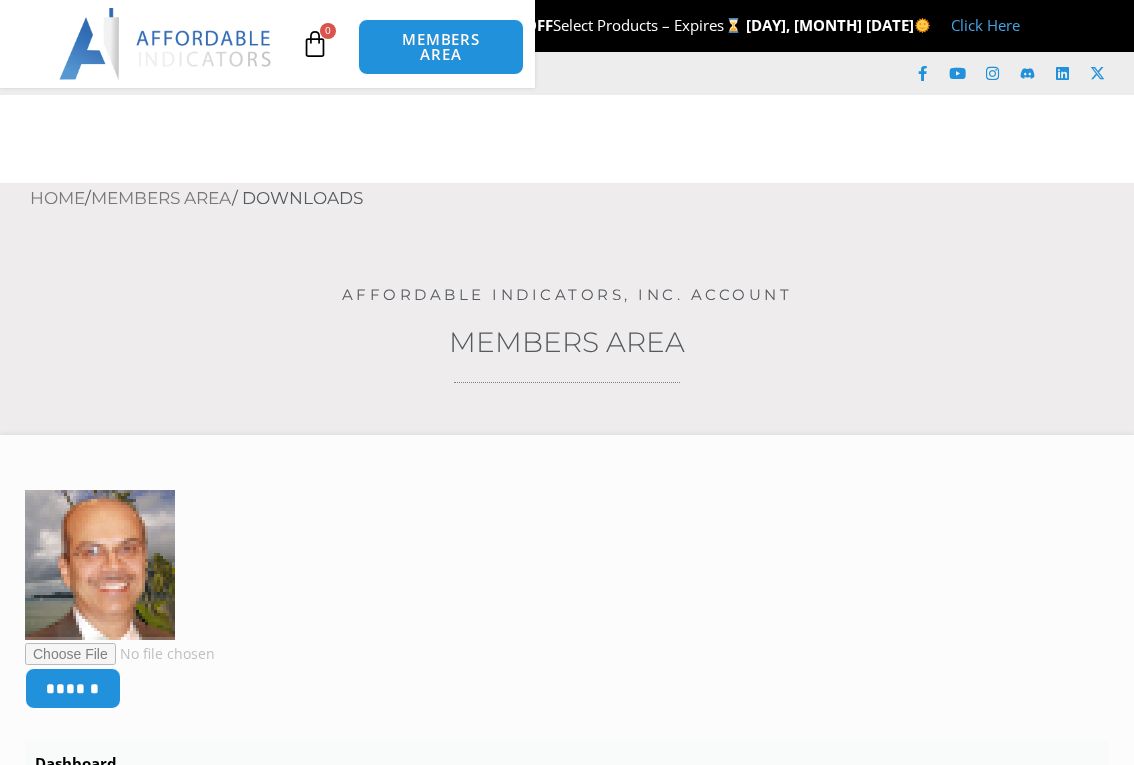 scroll, scrollTop: 0, scrollLeft: 0, axis: both 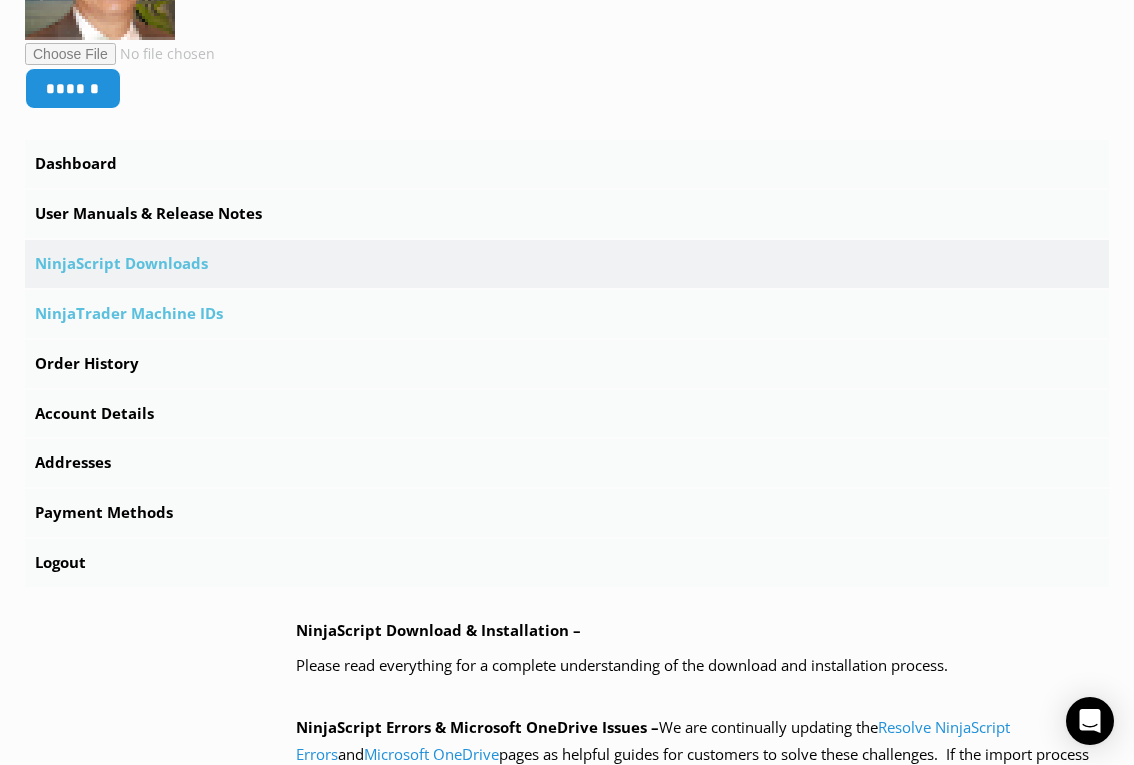 click on "NinjaTrader Machine IDs" at bounding box center (567, 314) 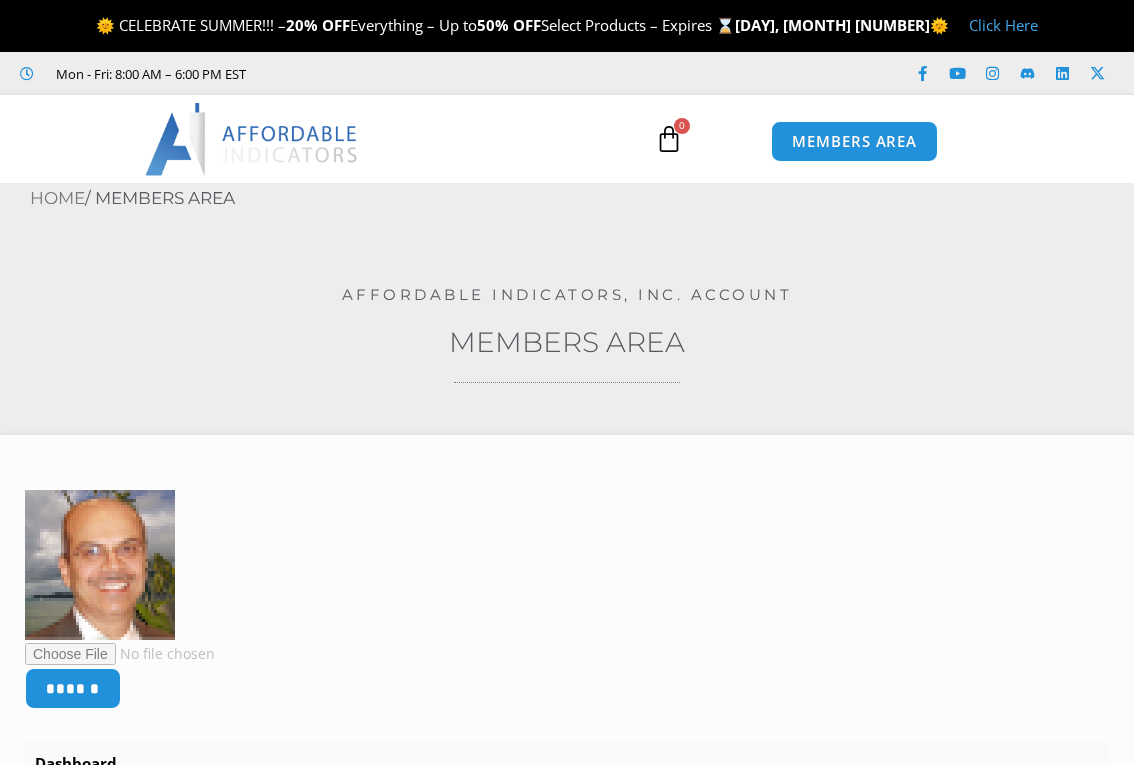 scroll, scrollTop: 0, scrollLeft: 0, axis: both 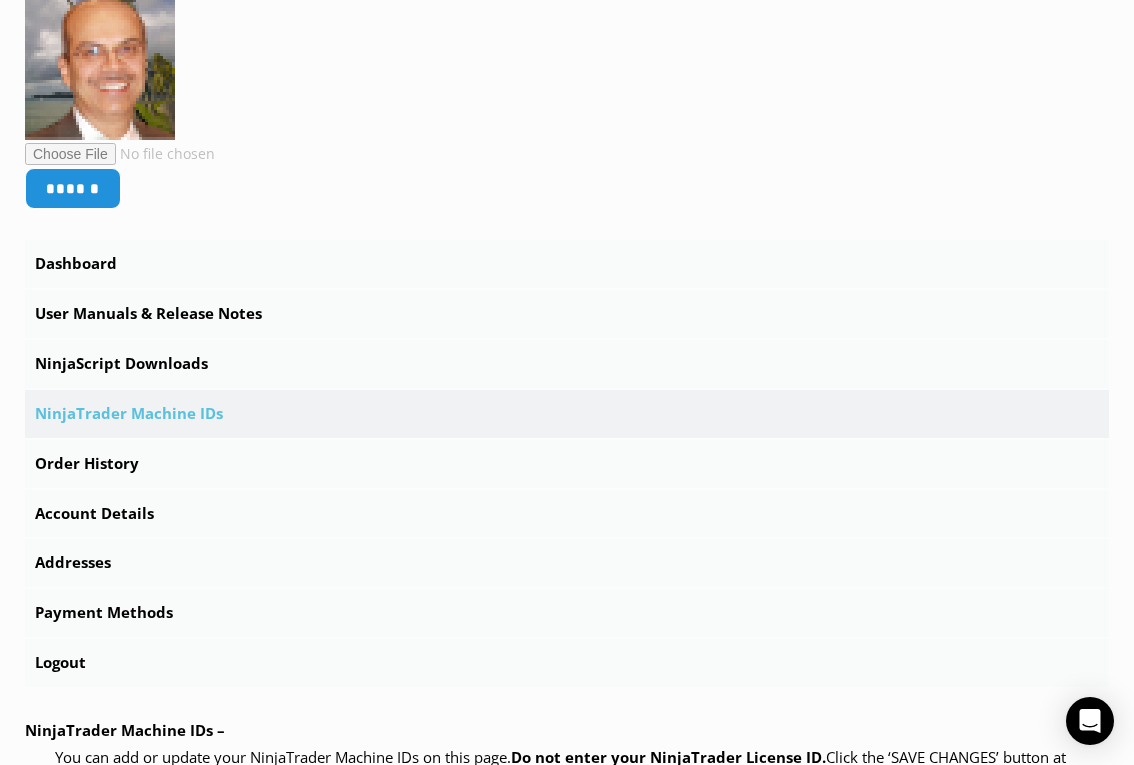 click on "Where to find your Machine ID" at bounding box center [574, 1957] 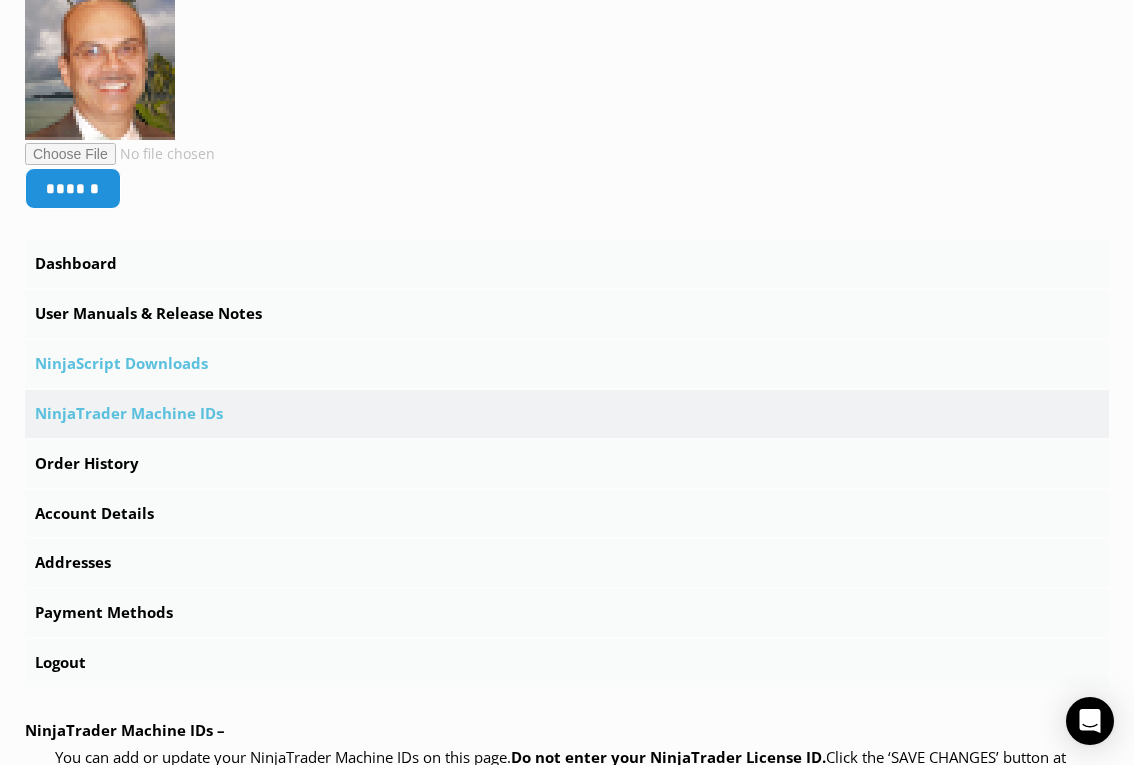 drag, startPoint x: 623, startPoint y: 339, endPoint x: 267, endPoint y: 339, distance: 356 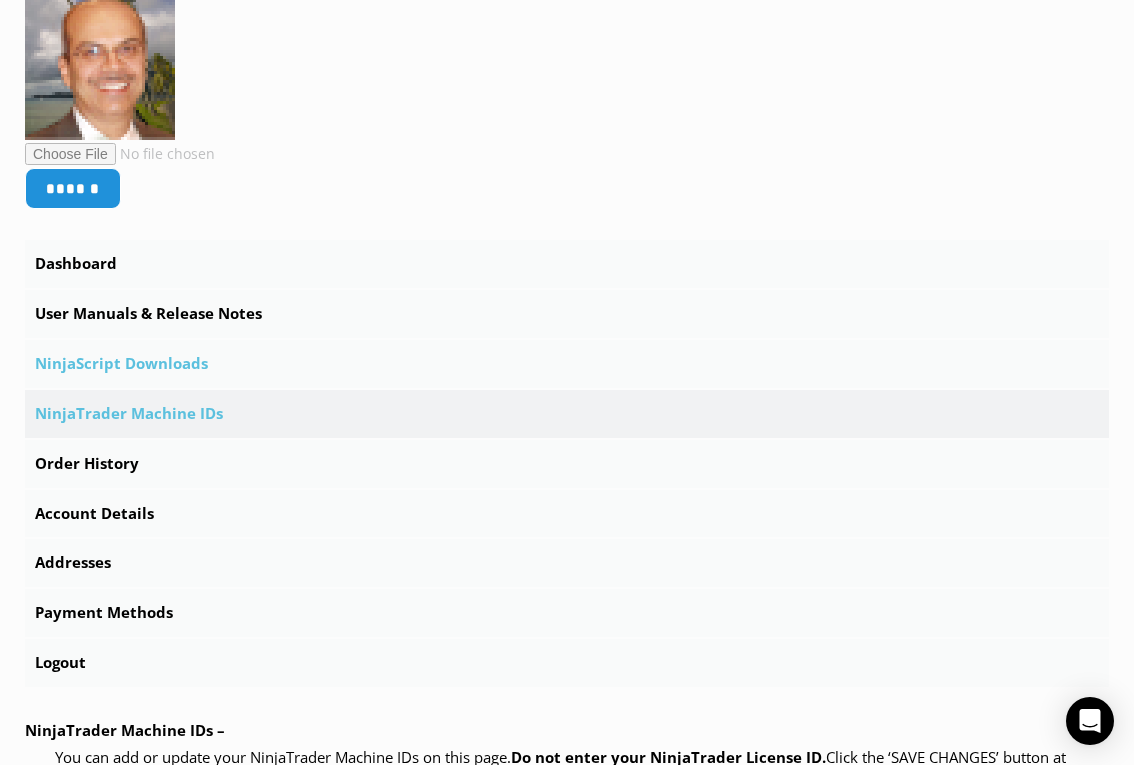 paste 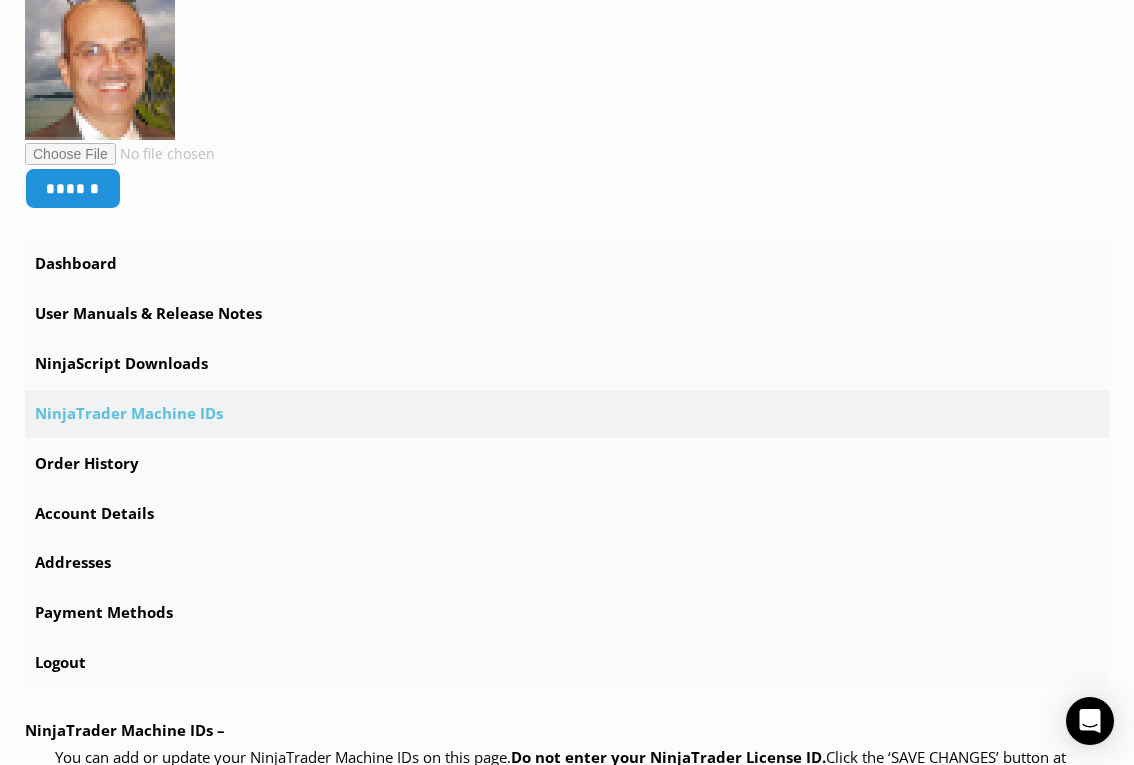 click on "**********" at bounding box center [567, 1090] 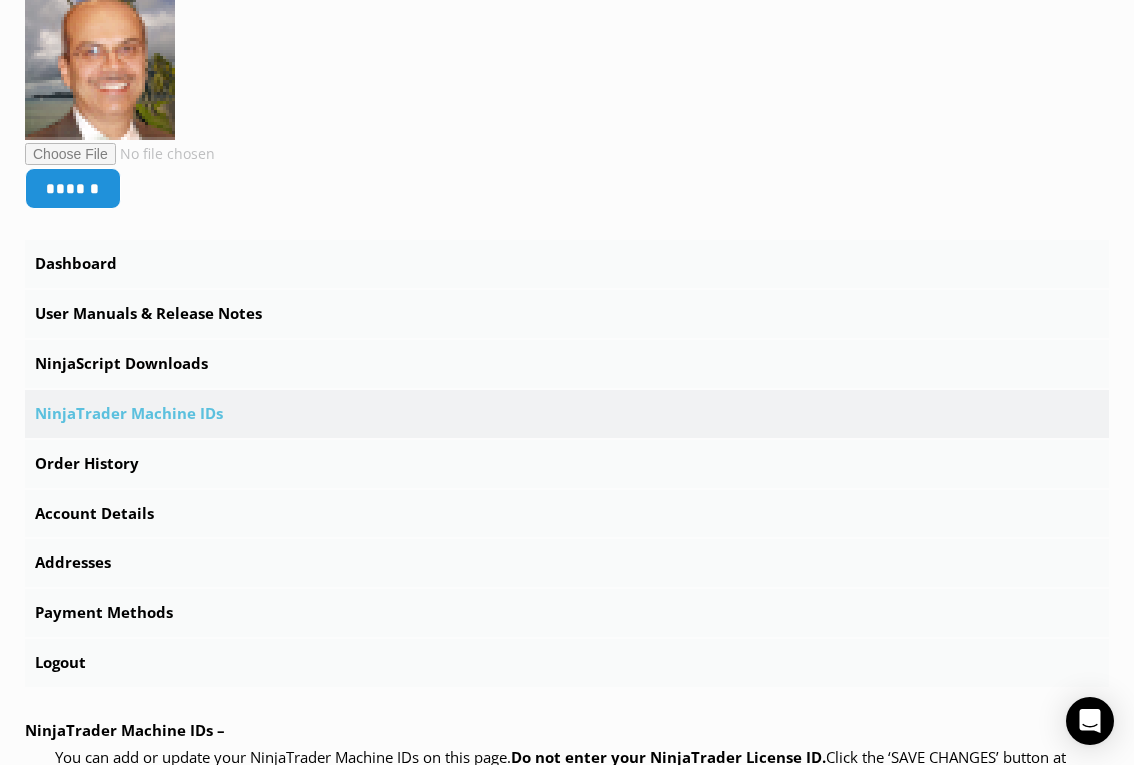 scroll, scrollTop: 0, scrollLeft: 19, axis: horizontal 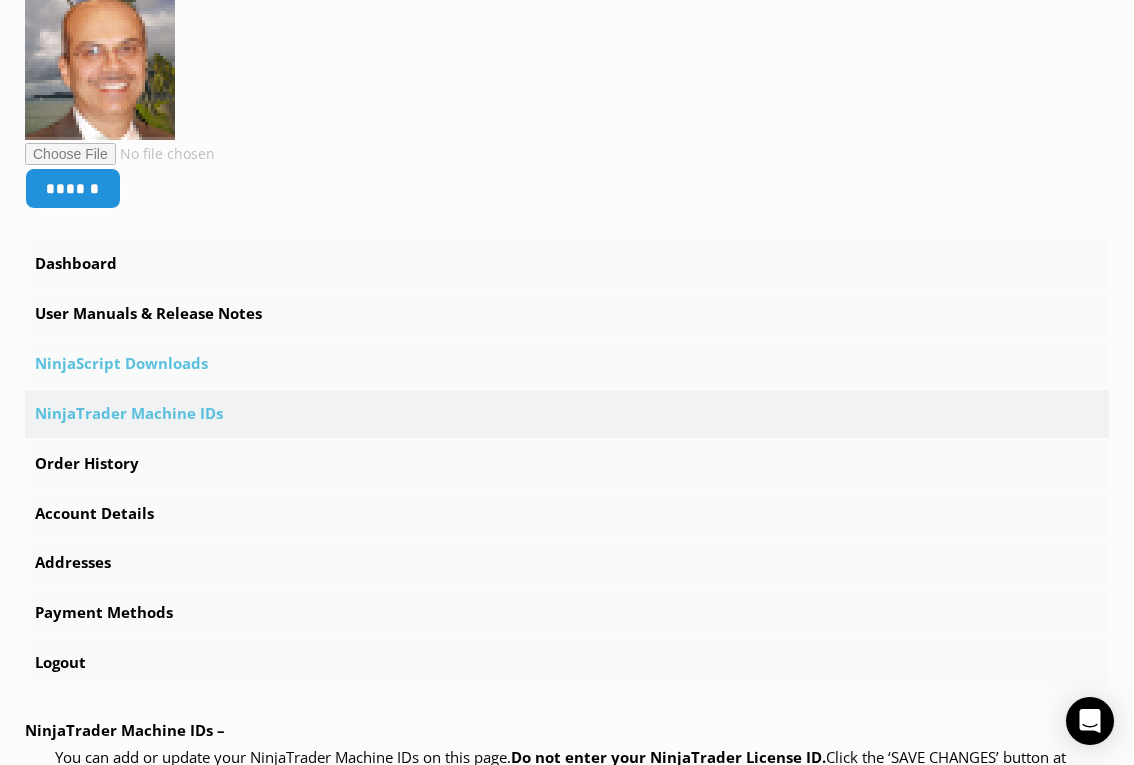 drag, startPoint x: 625, startPoint y: 343, endPoint x: 233, endPoint y: 330, distance: 392.2155 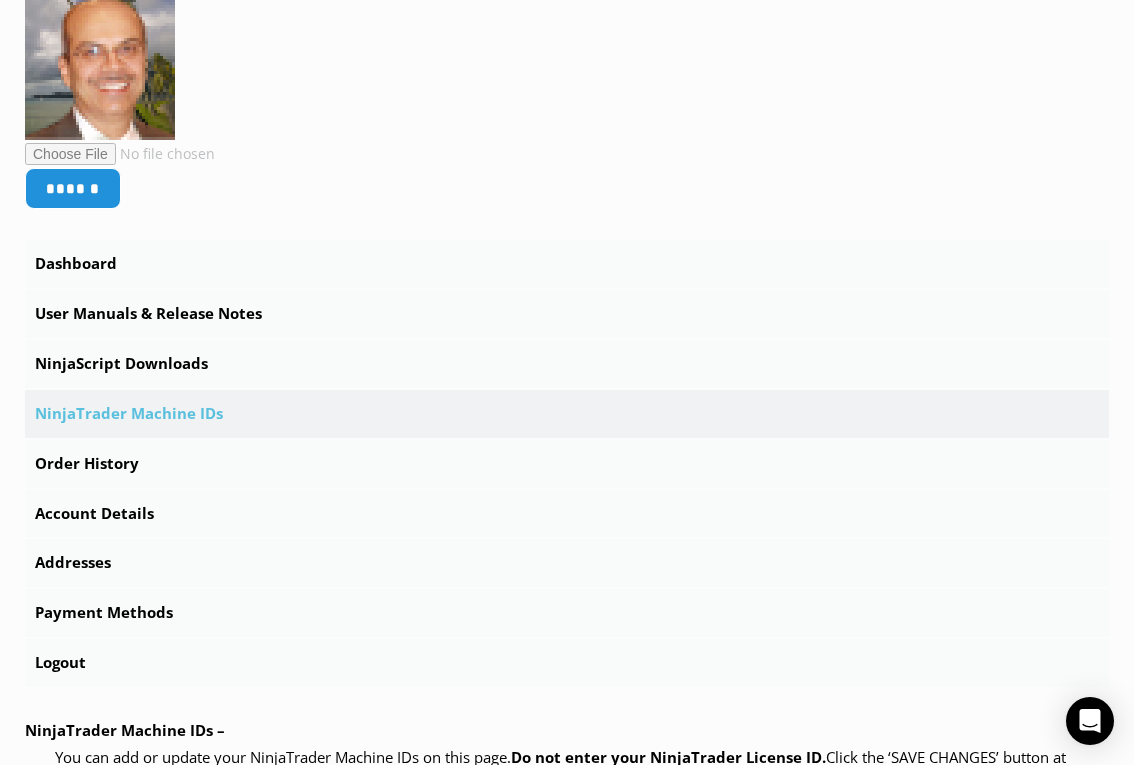 click on "NinjaTrader Machine ID 1  (optional)" at bounding box center [198, 1090] 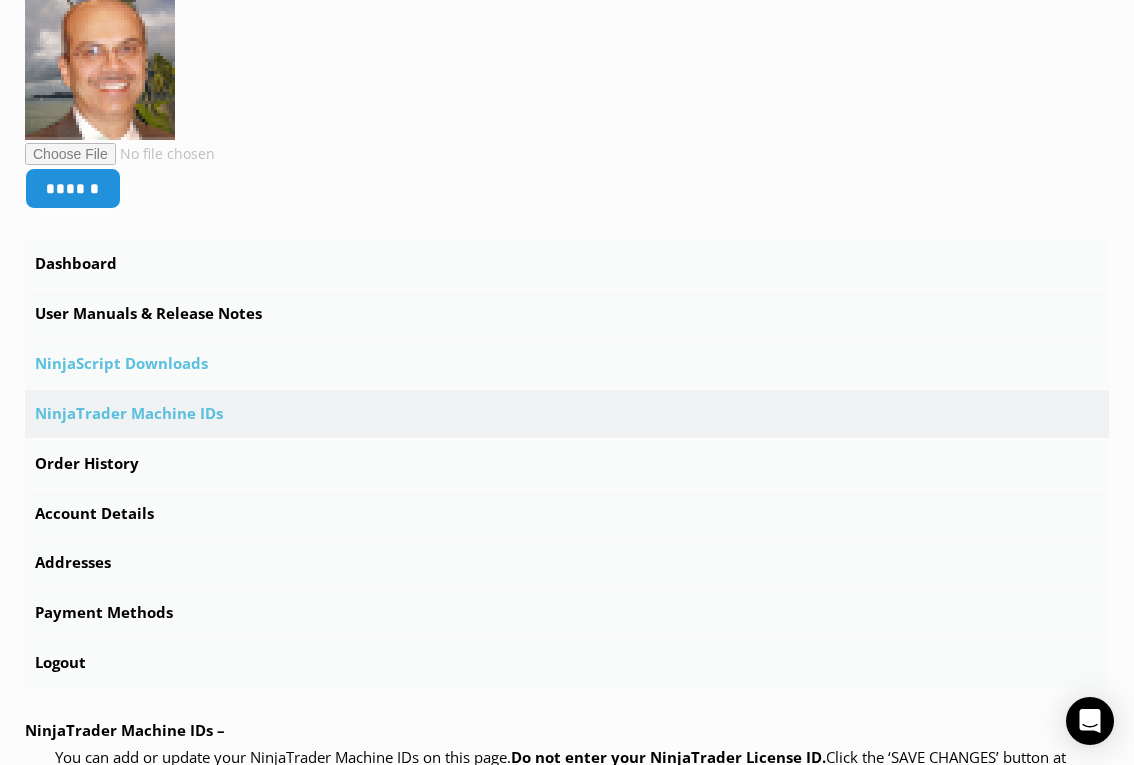 drag, startPoint x: 618, startPoint y: 346, endPoint x: 210, endPoint y: 321, distance: 408.76523 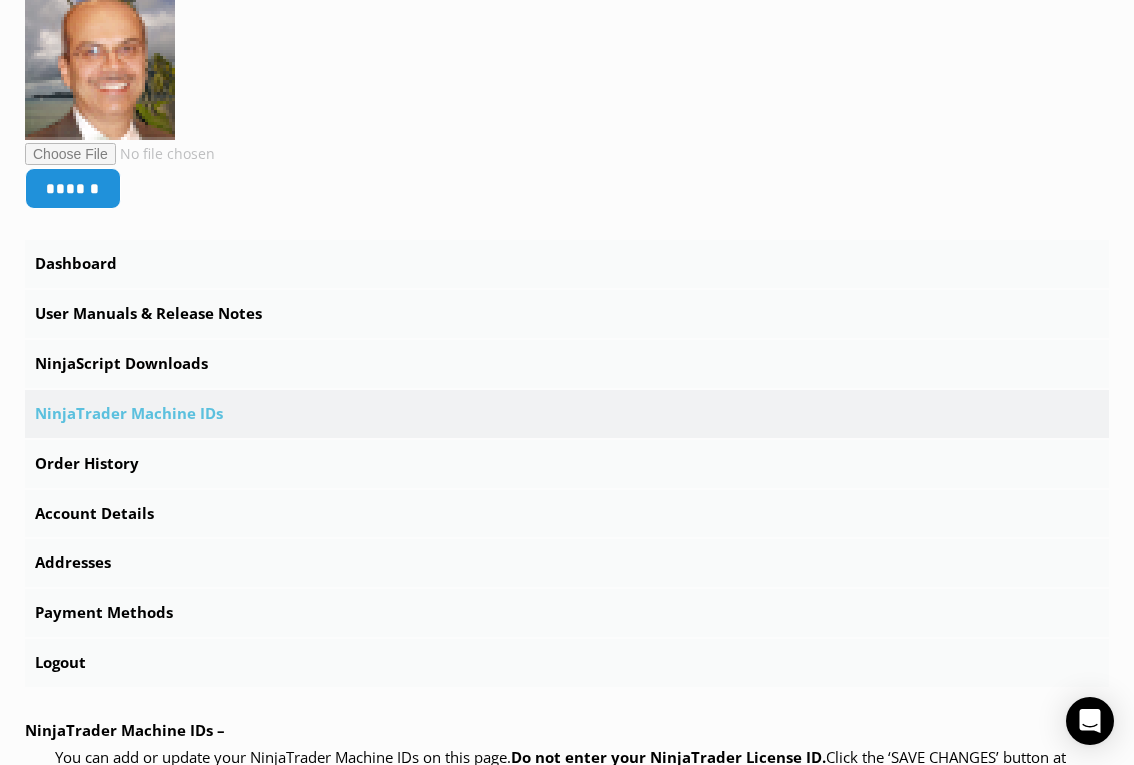 type on "*" 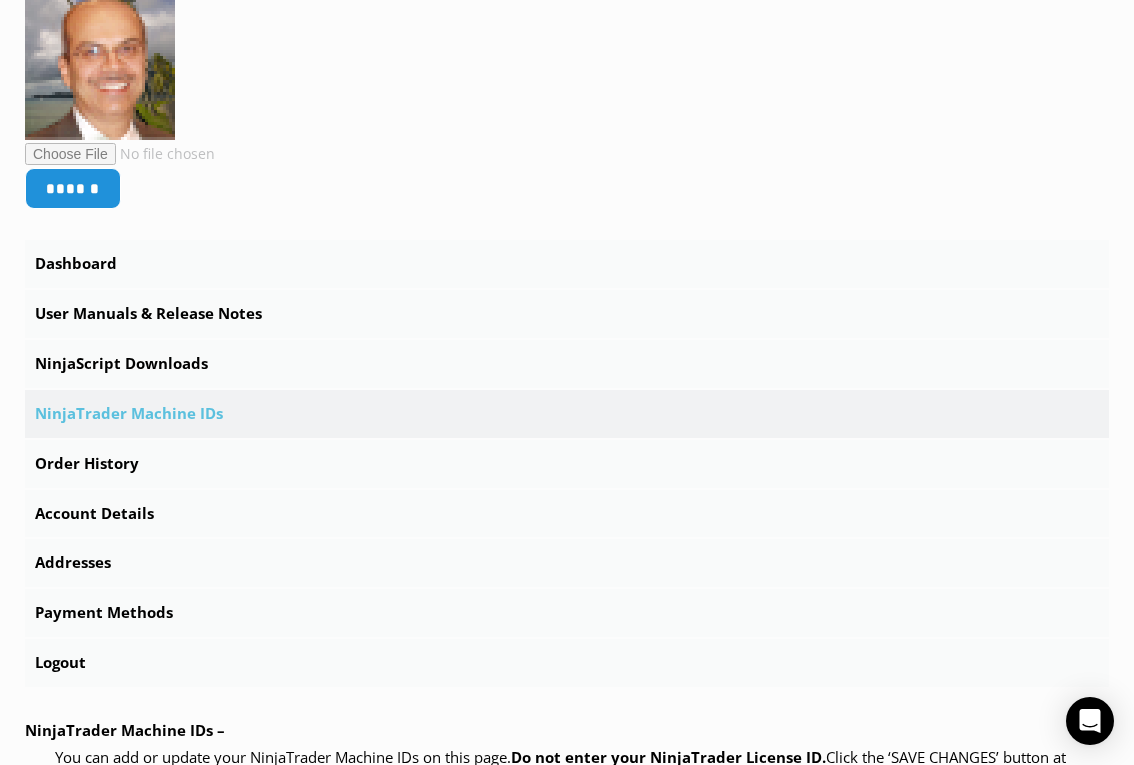 paste on "**********" 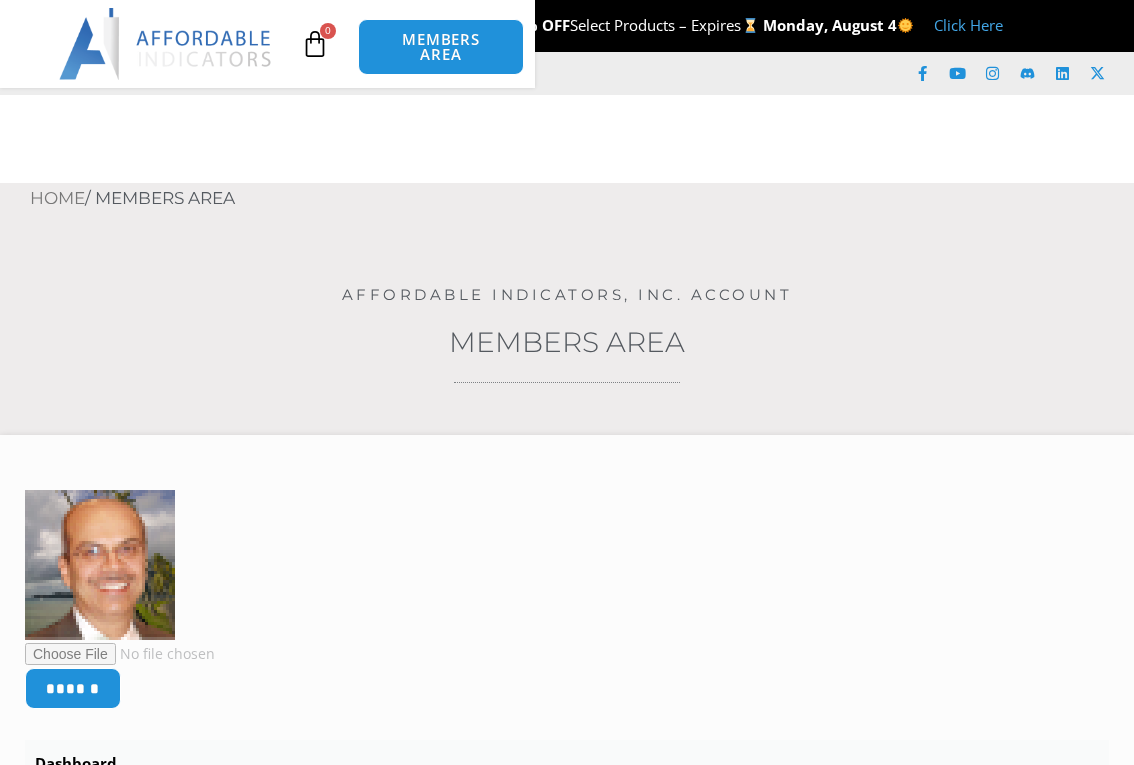 scroll, scrollTop: 0, scrollLeft: 0, axis: both 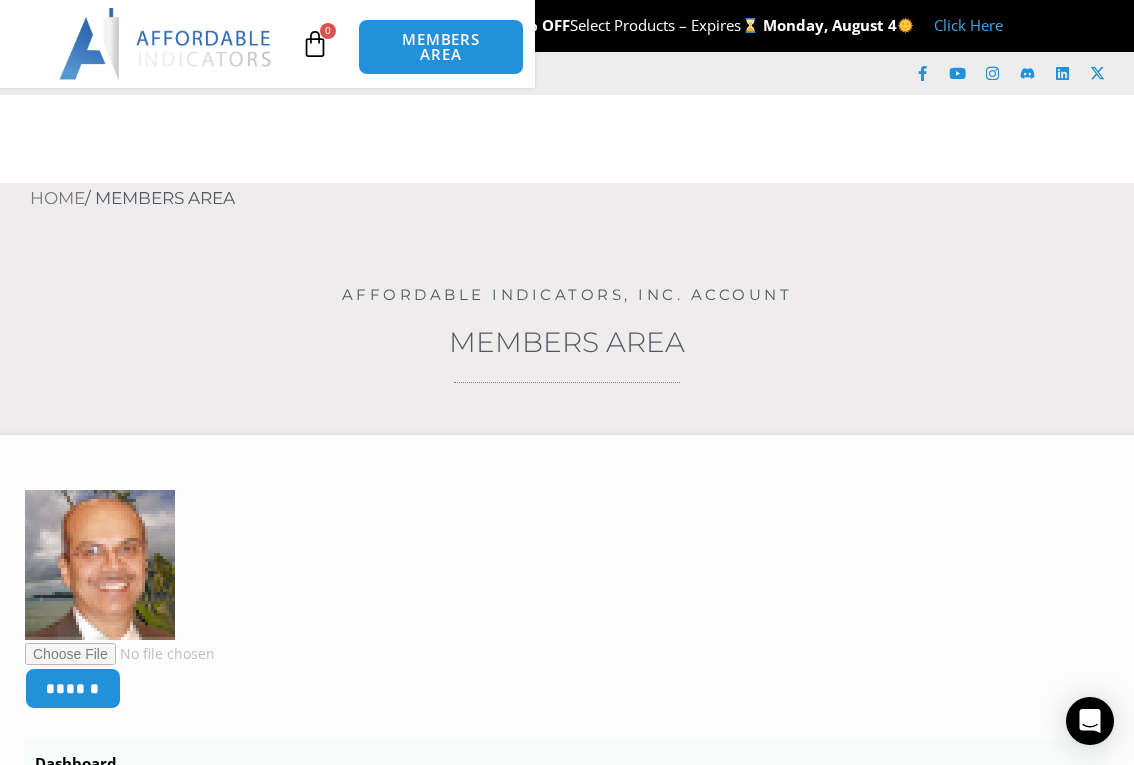 click on "MEMBERS AREA" at bounding box center [0, 0] 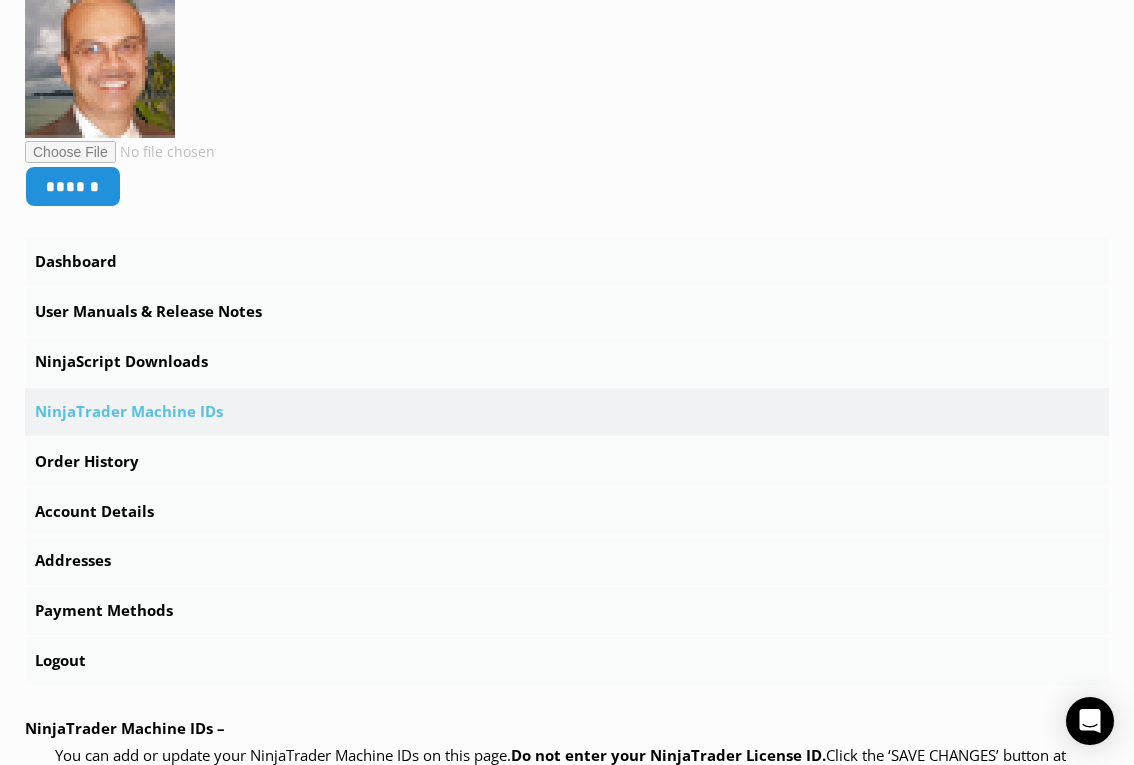 scroll, scrollTop: 700, scrollLeft: 0, axis: vertical 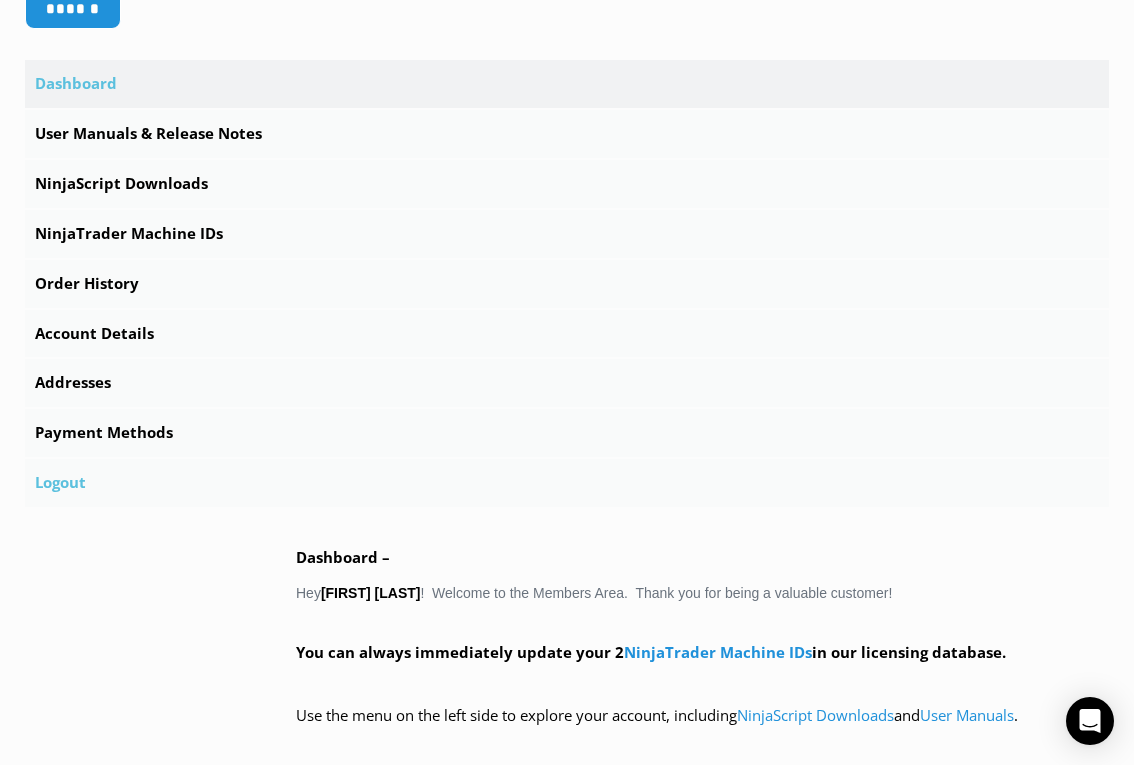 click on "Logout" at bounding box center (567, 483) 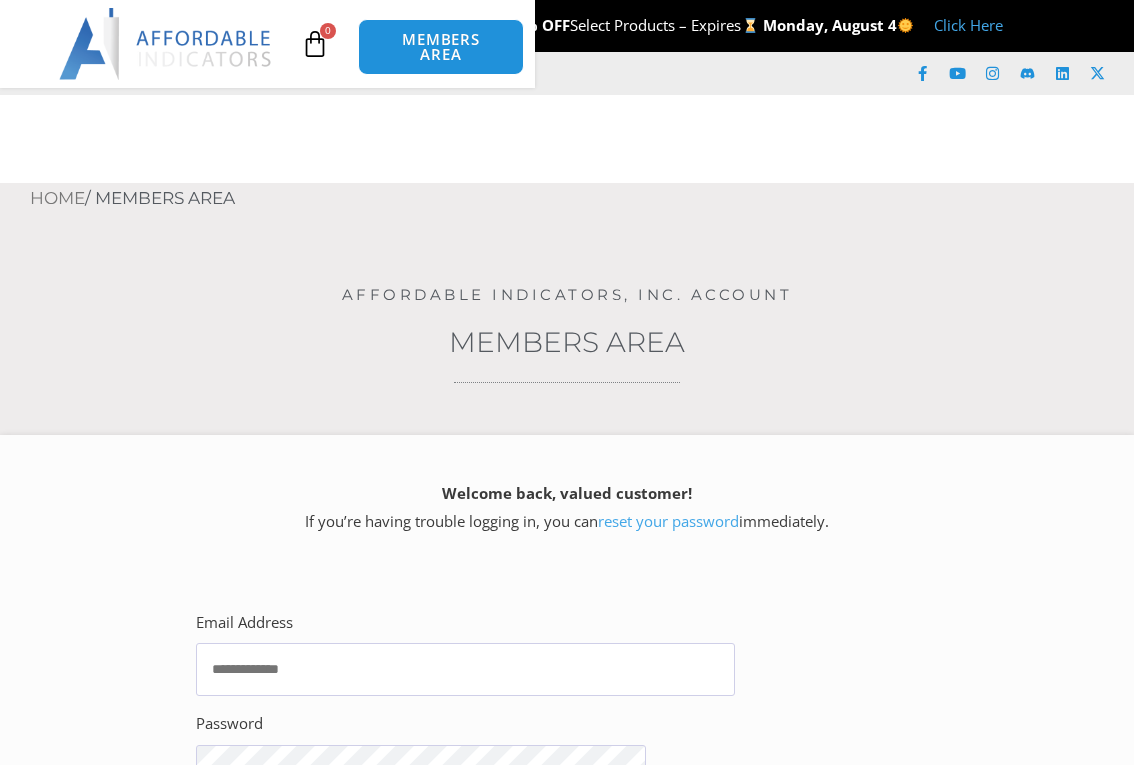 scroll, scrollTop: 0, scrollLeft: 0, axis: both 